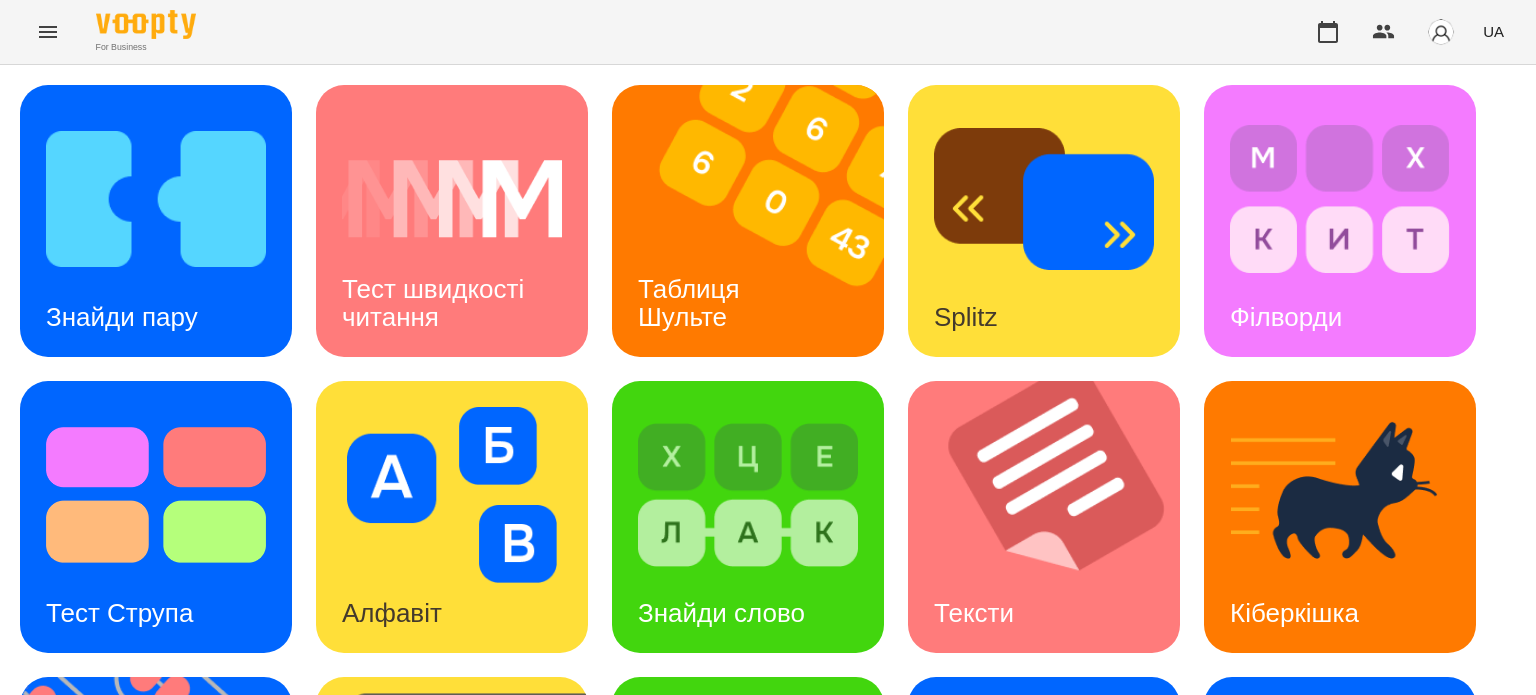 scroll, scrollTop: 0, scrollLeft: 0, axis: both 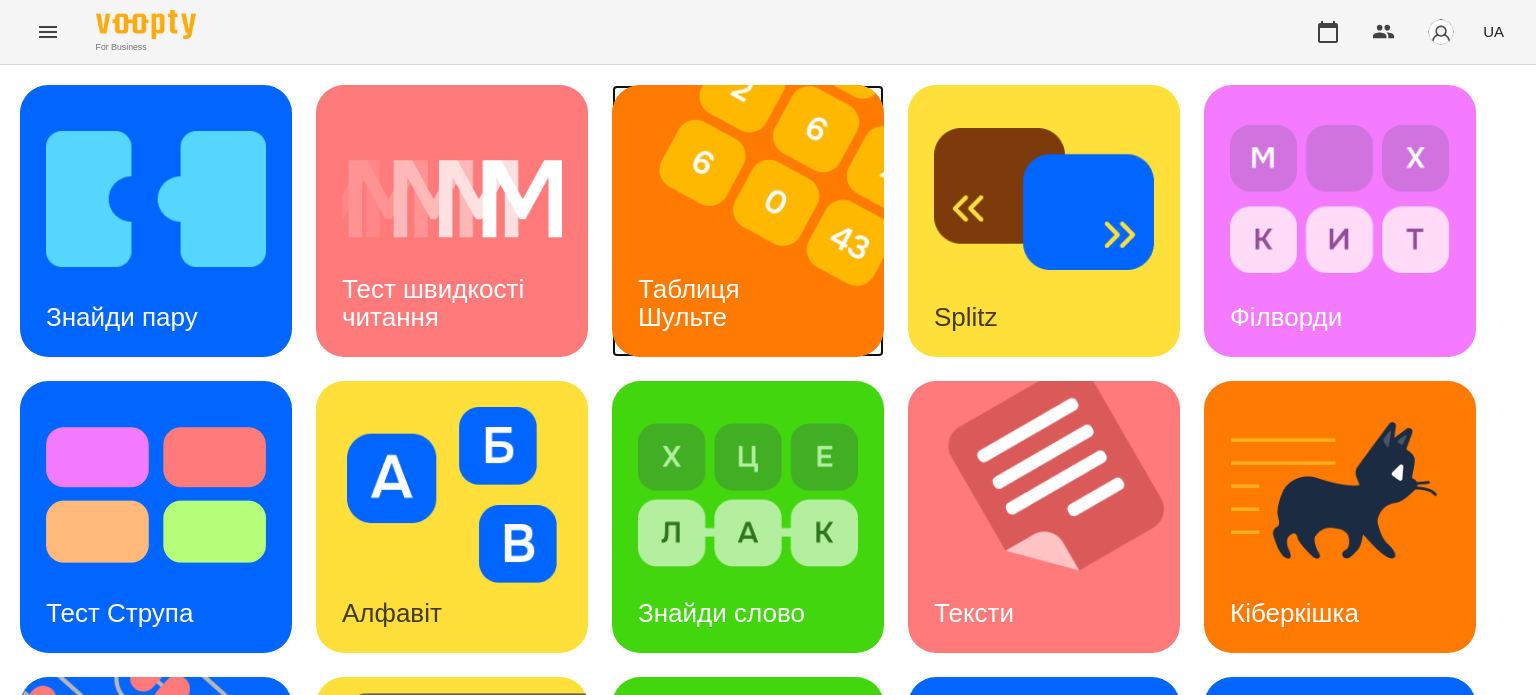 click on "Таблиця
Шульте" at bounding box center (692, 303) 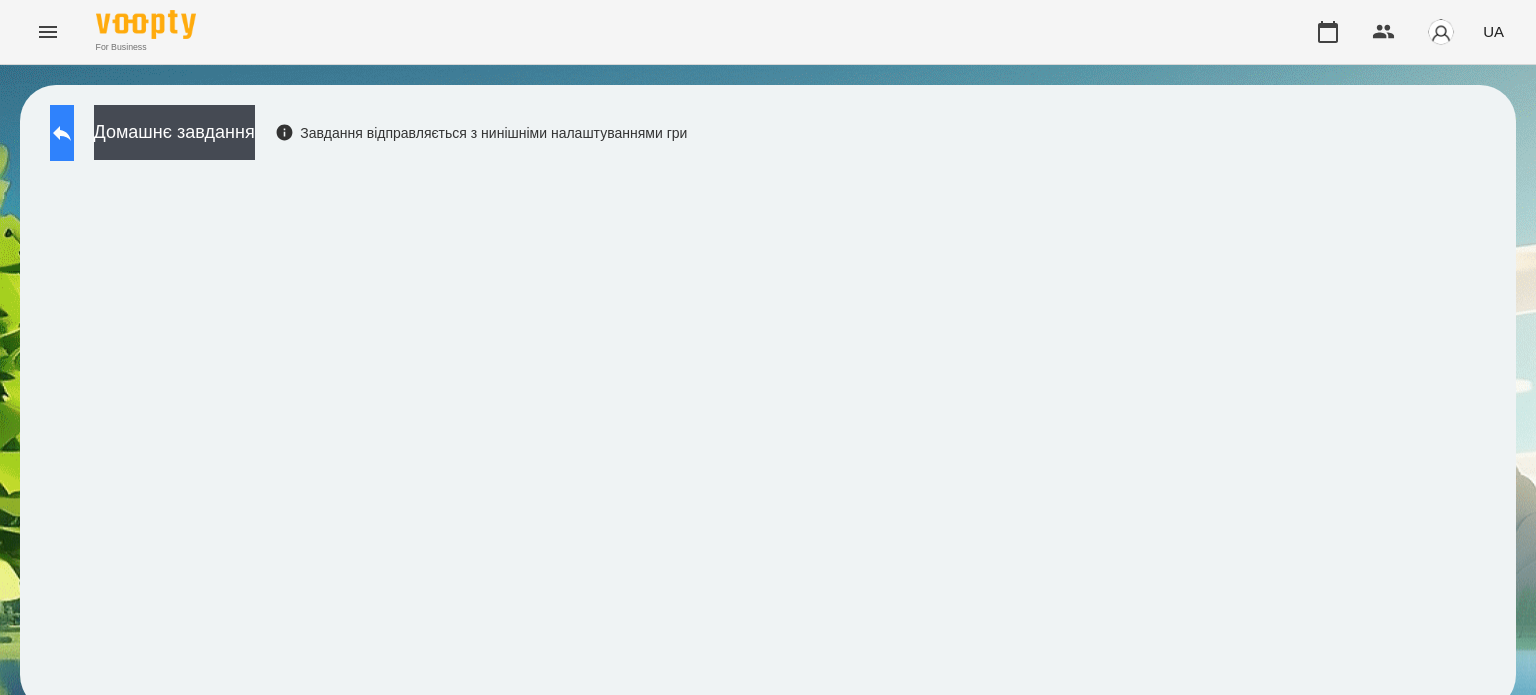 click at bounding box center [62, 133] 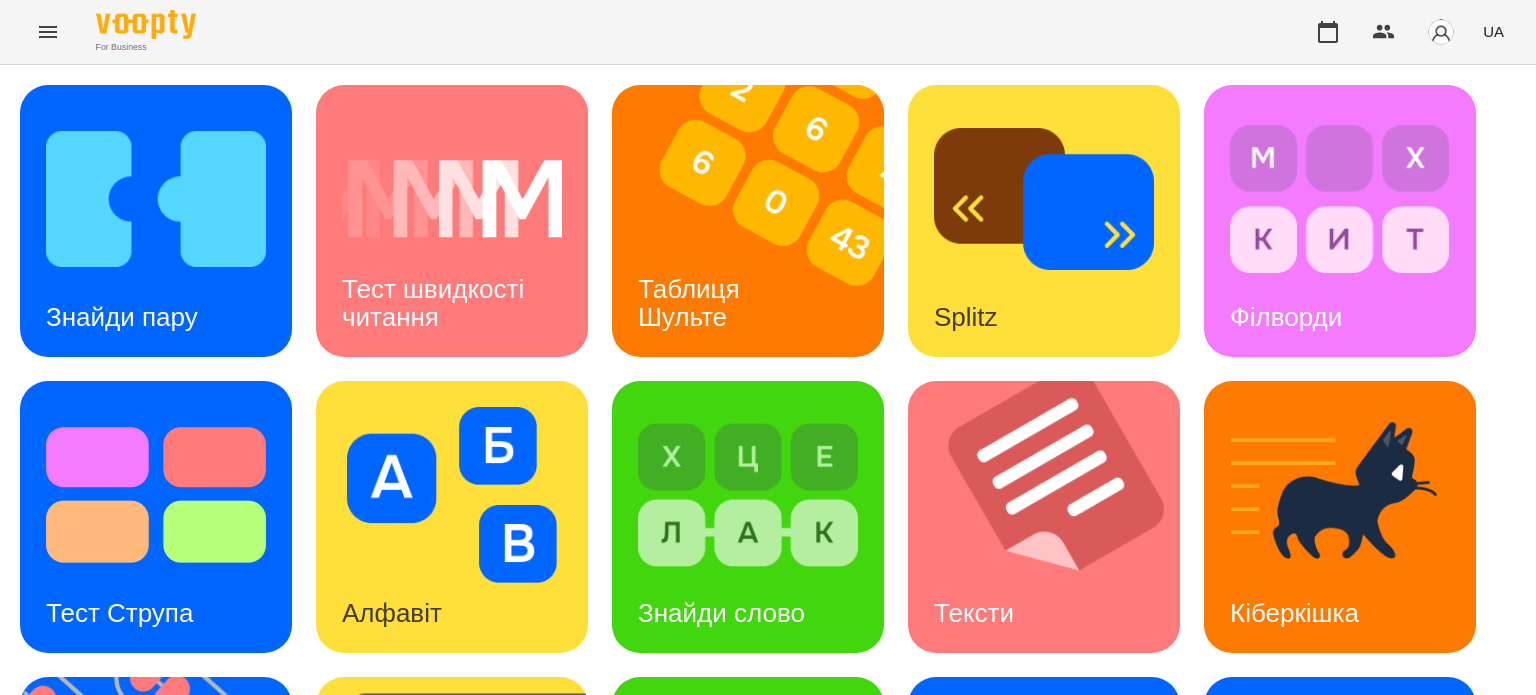 scroll, scrollTop: 569, scrollLeft: 0, axis: vertical 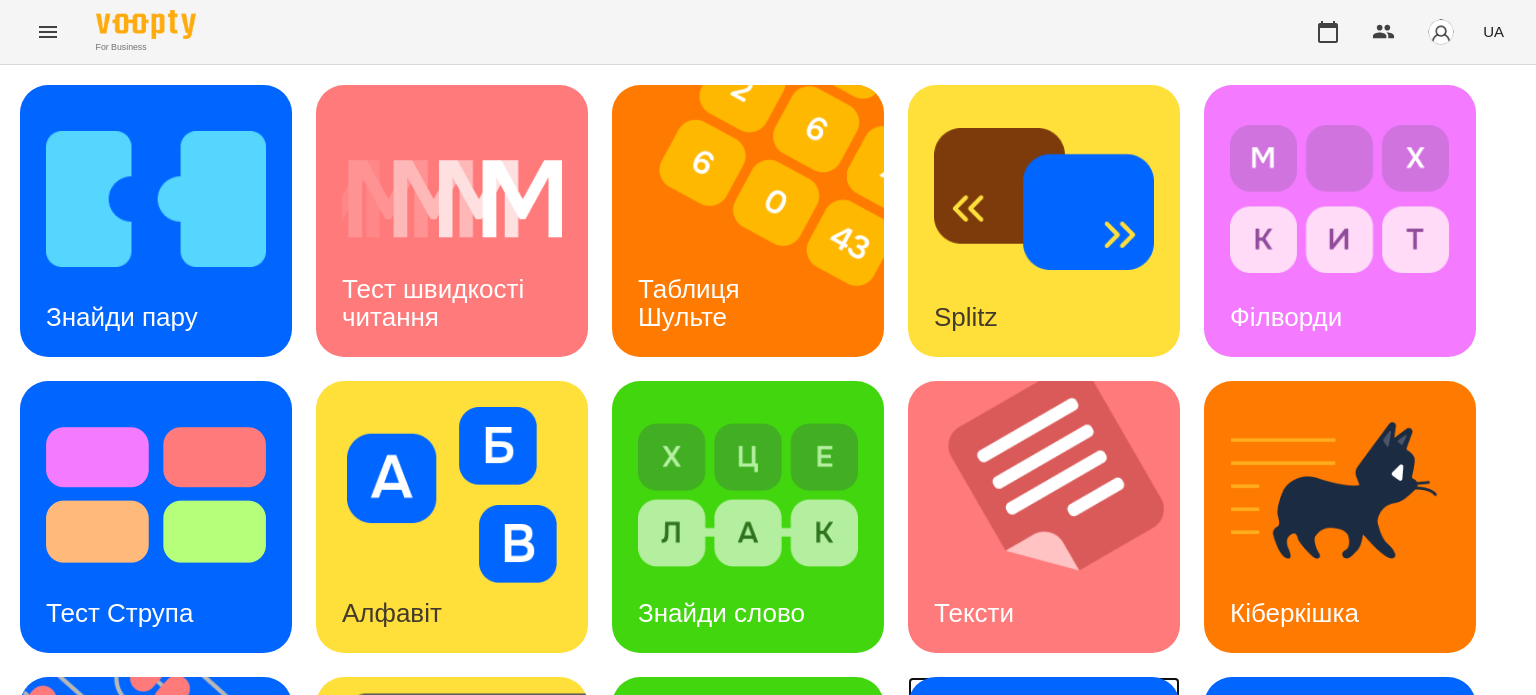 click on "Мнемотехніка" at bounding box center [1017, 909] 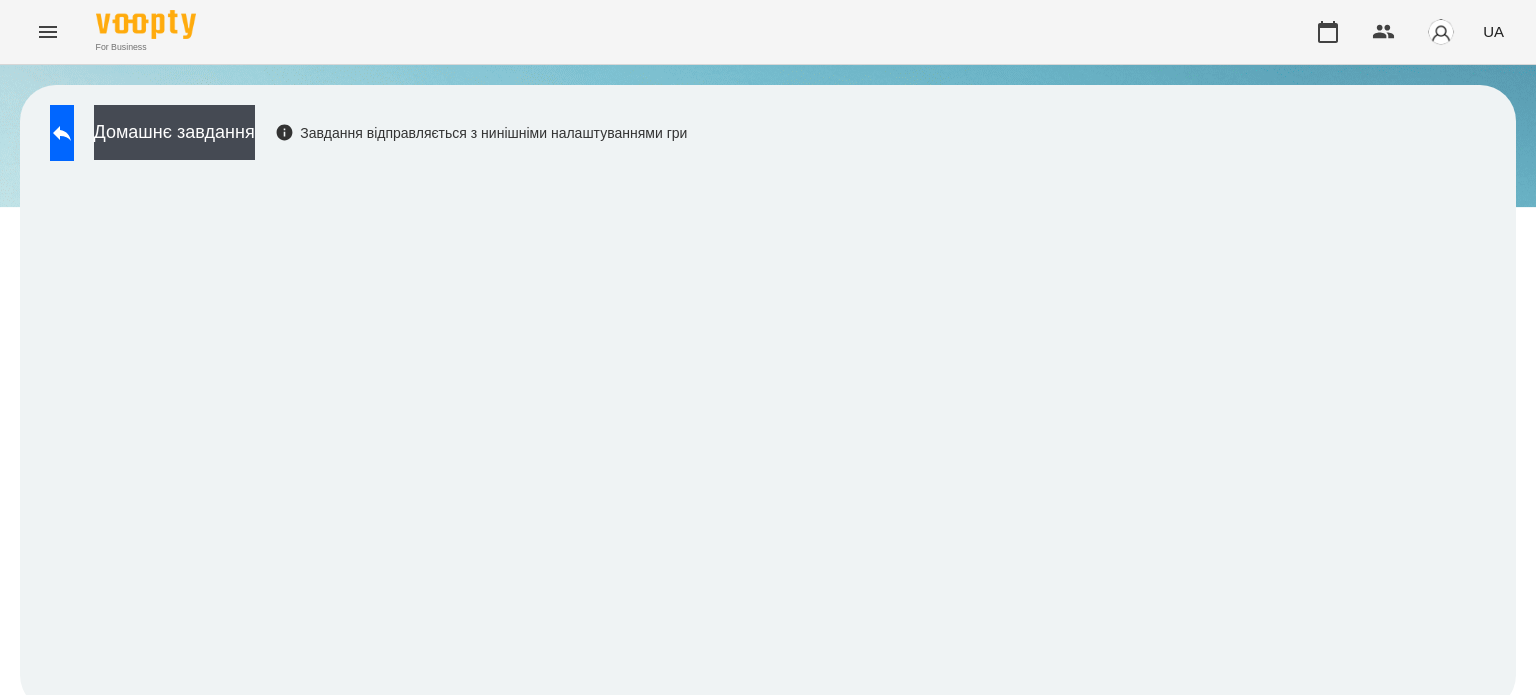 scroll, scrollTop: 15, scrollLeft: 0, axis: vertical 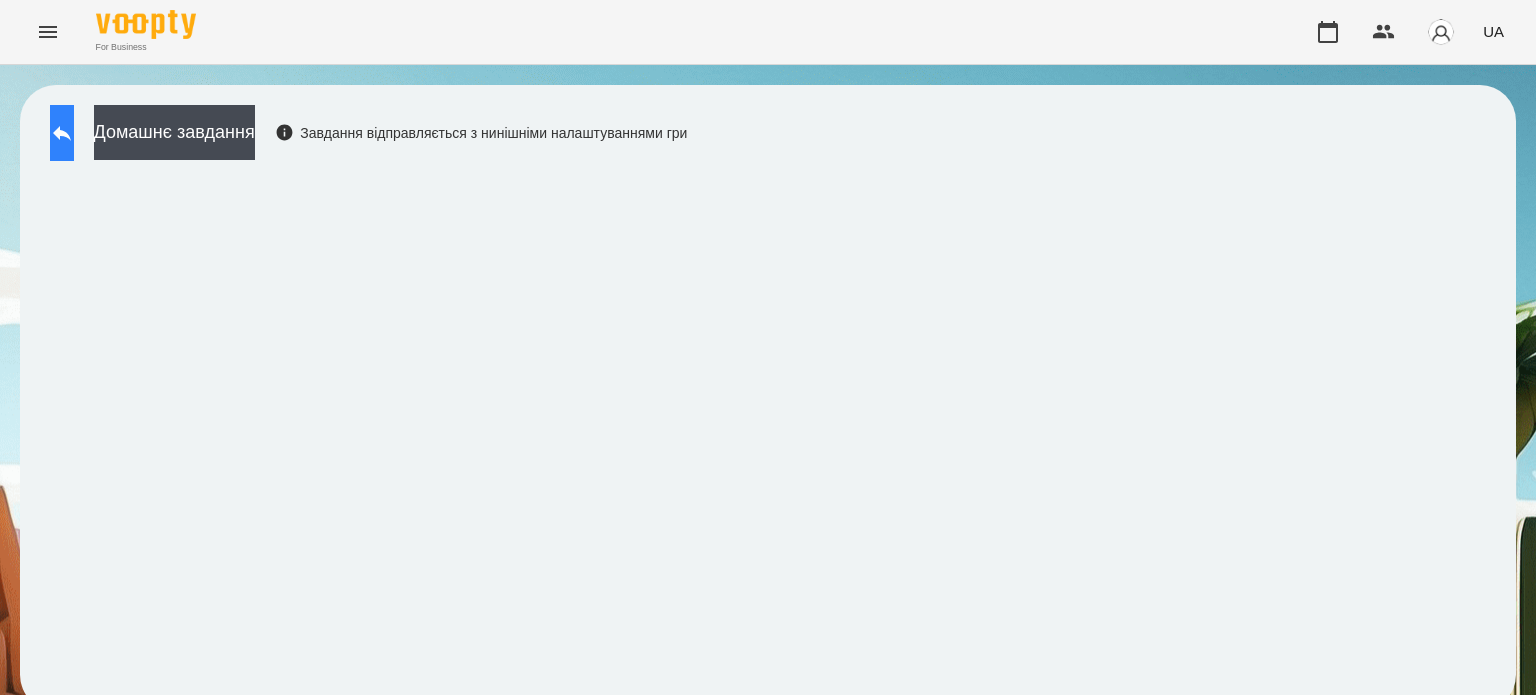 click 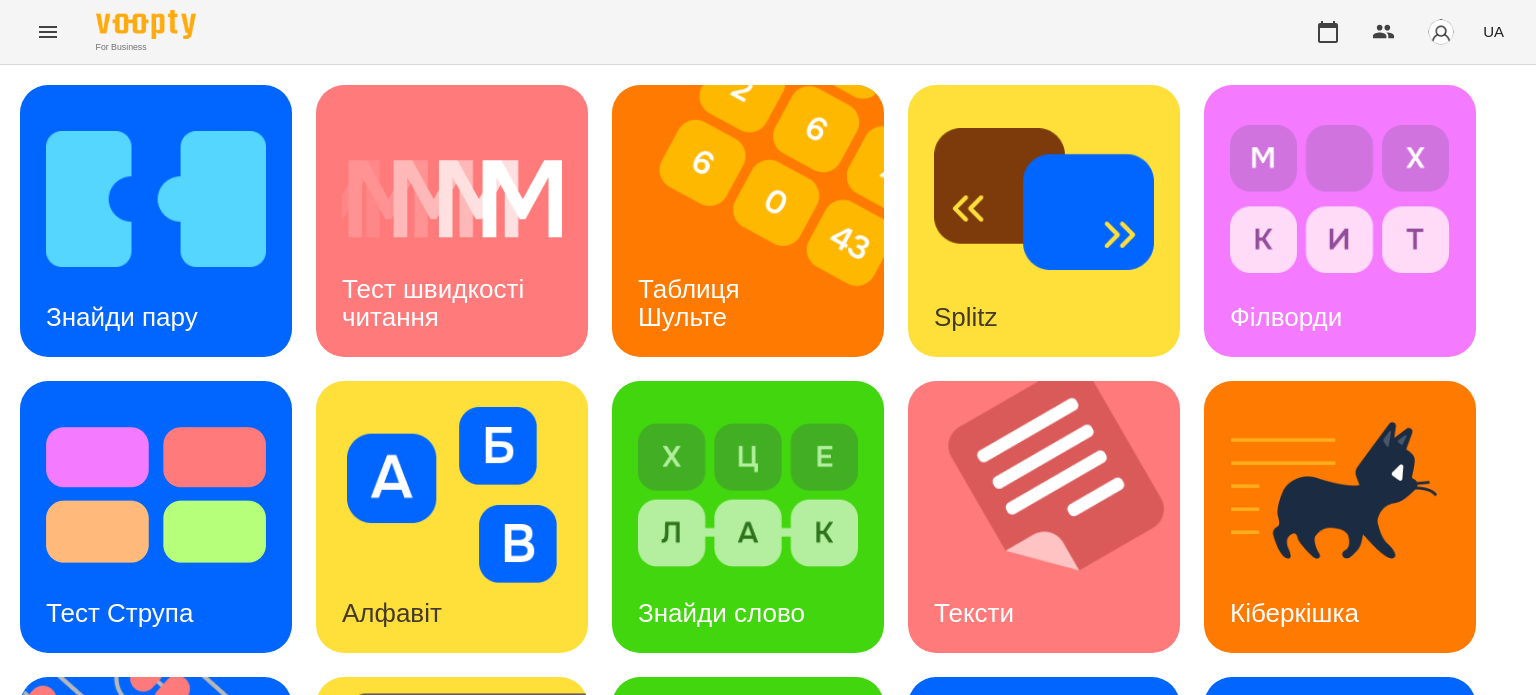 scroll, scrollTop: 369, scrollLeft: 0, axis: vertical 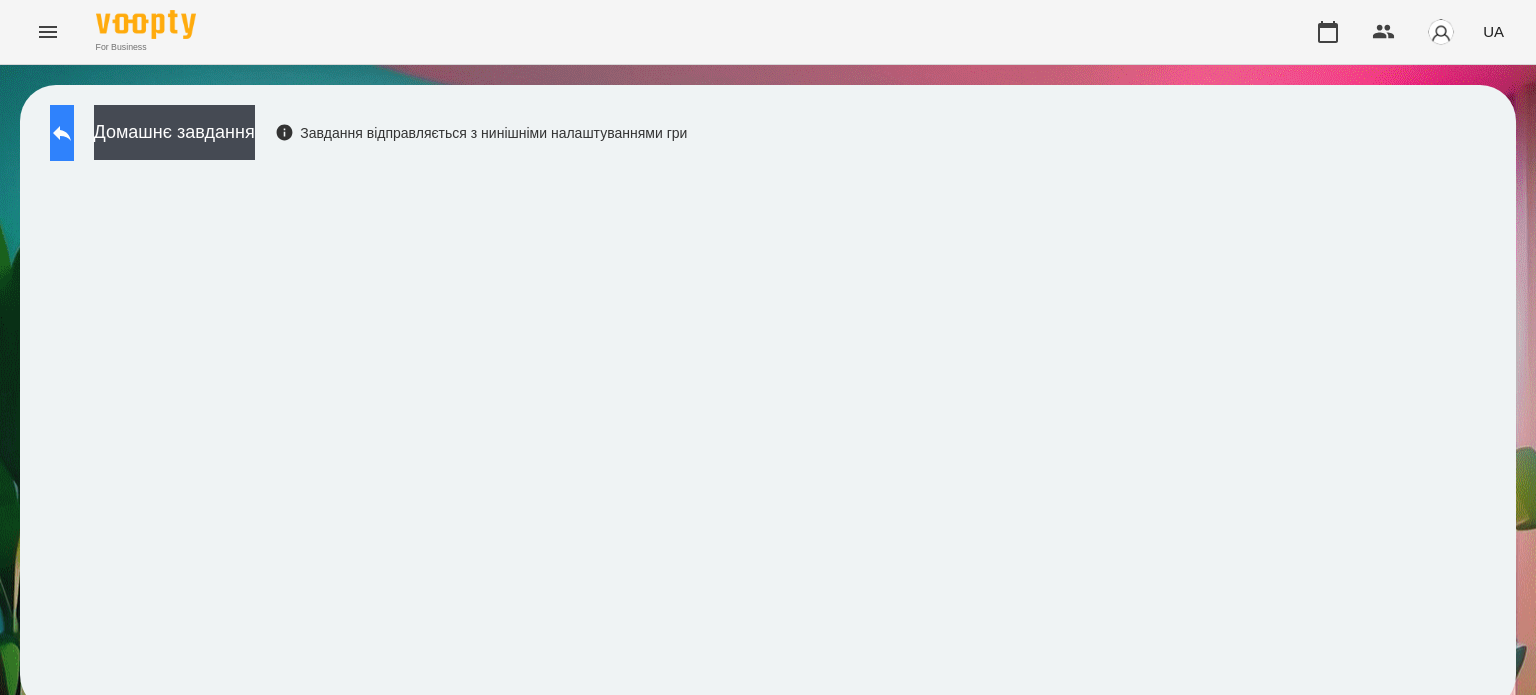 click 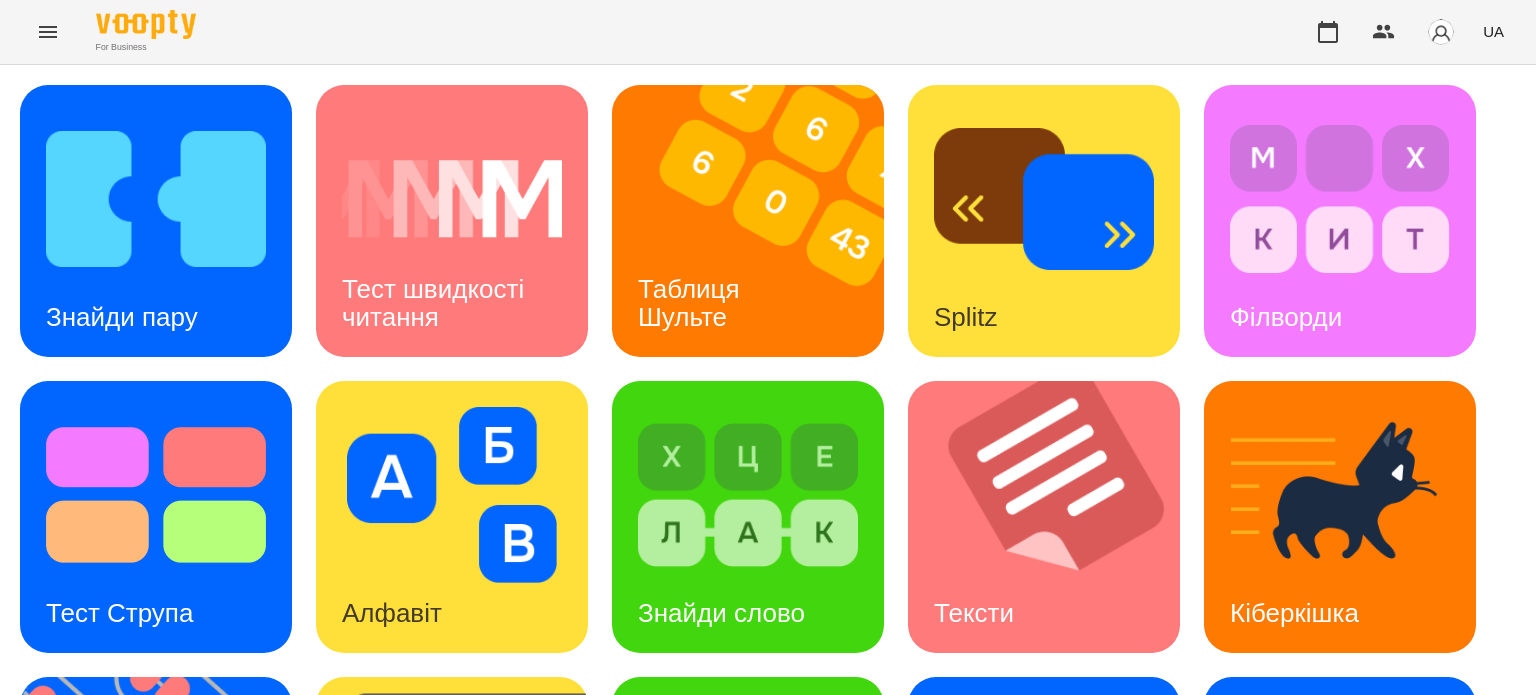 scroll, scrollTop: 569, scrollLeft: 0, axis: vertical 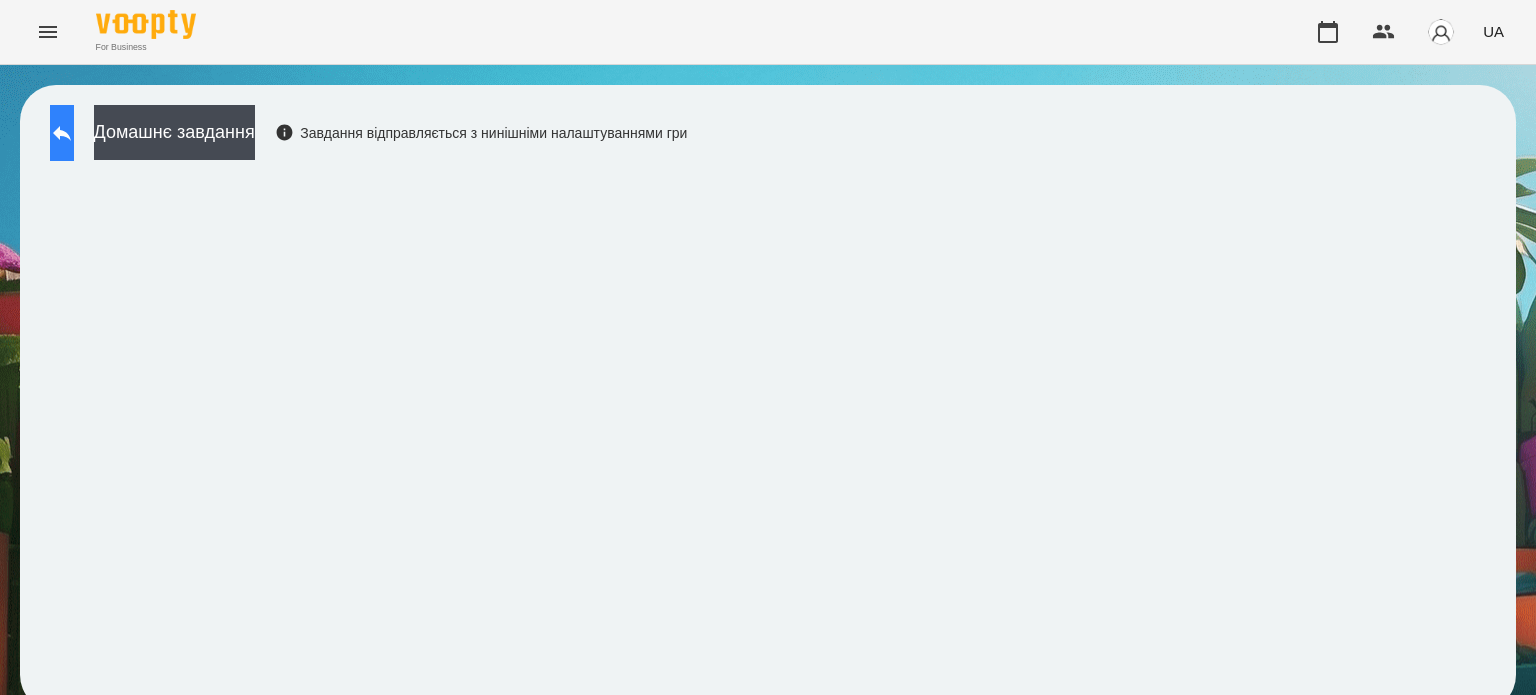 click 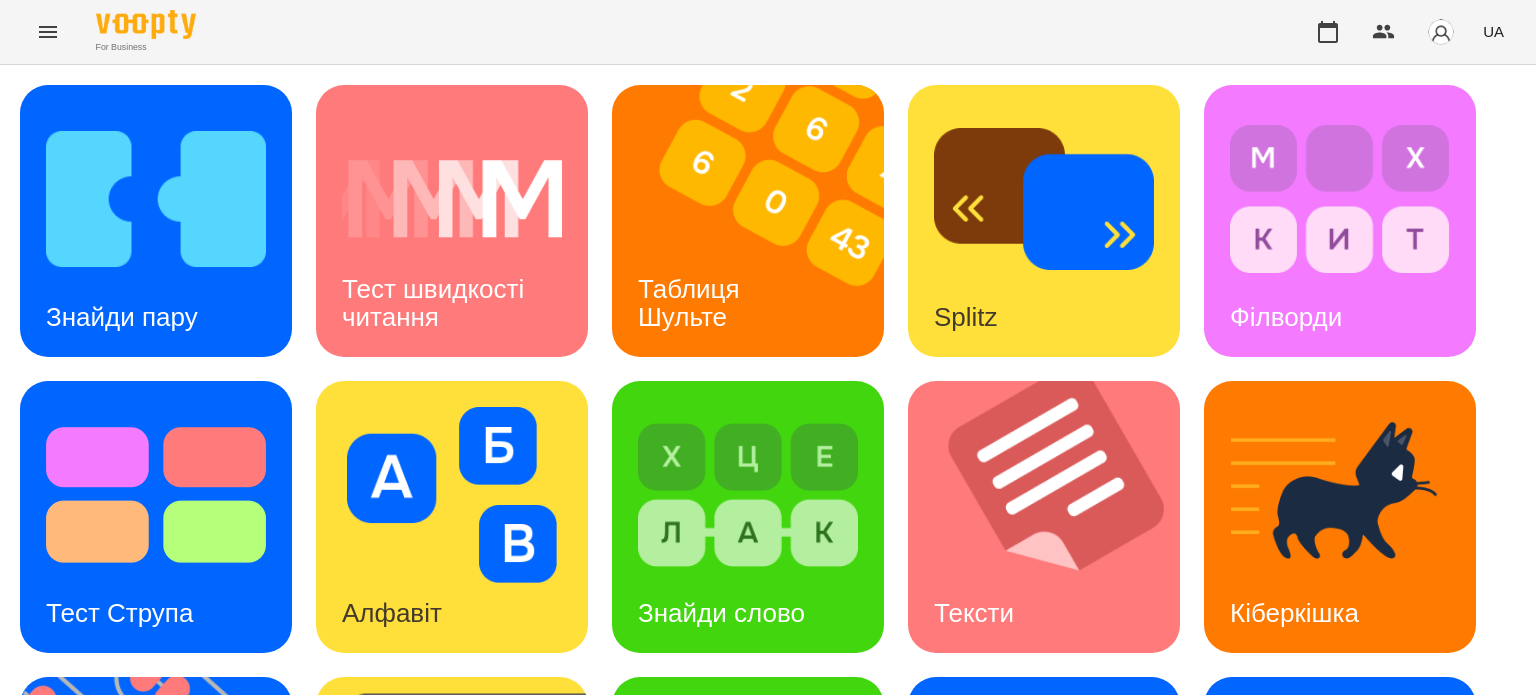 scroll, scrollTop: 569, scrollLeft: 0, axis: vertical 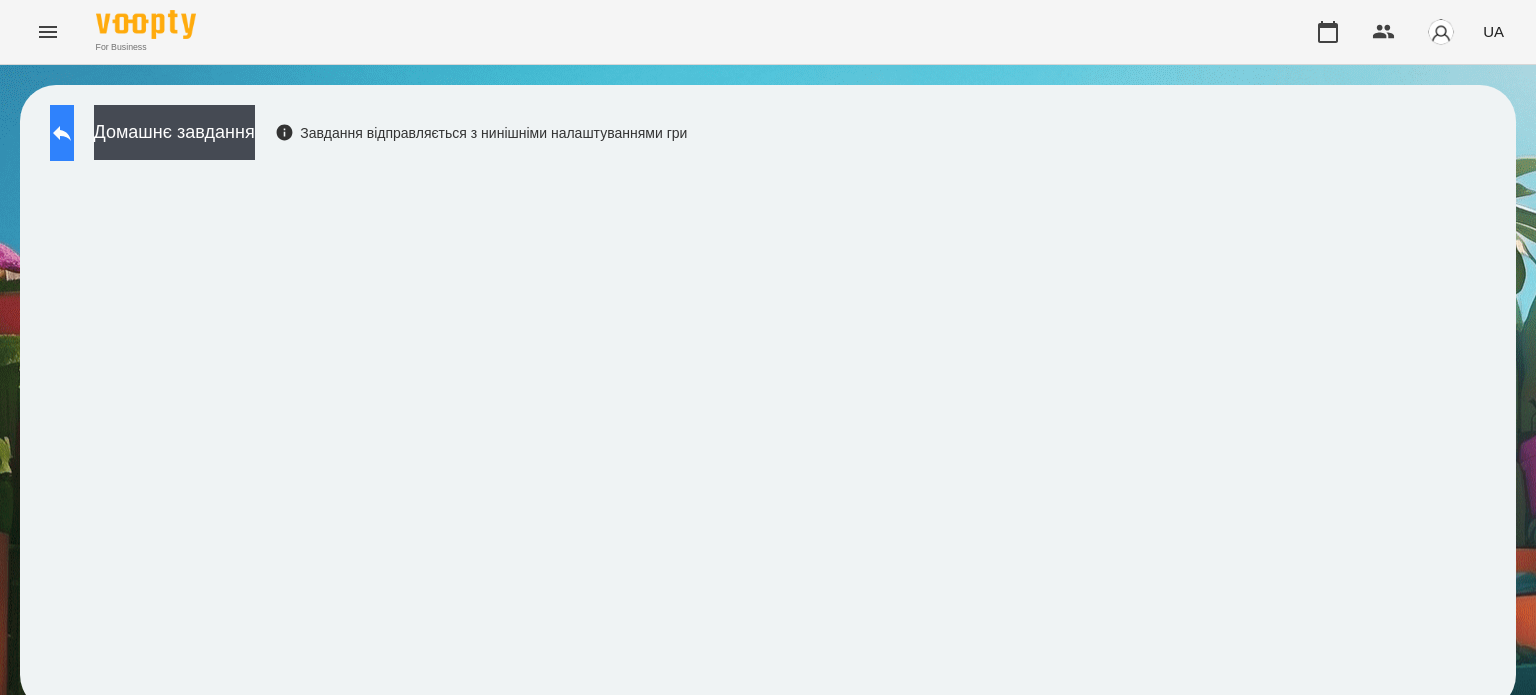 click 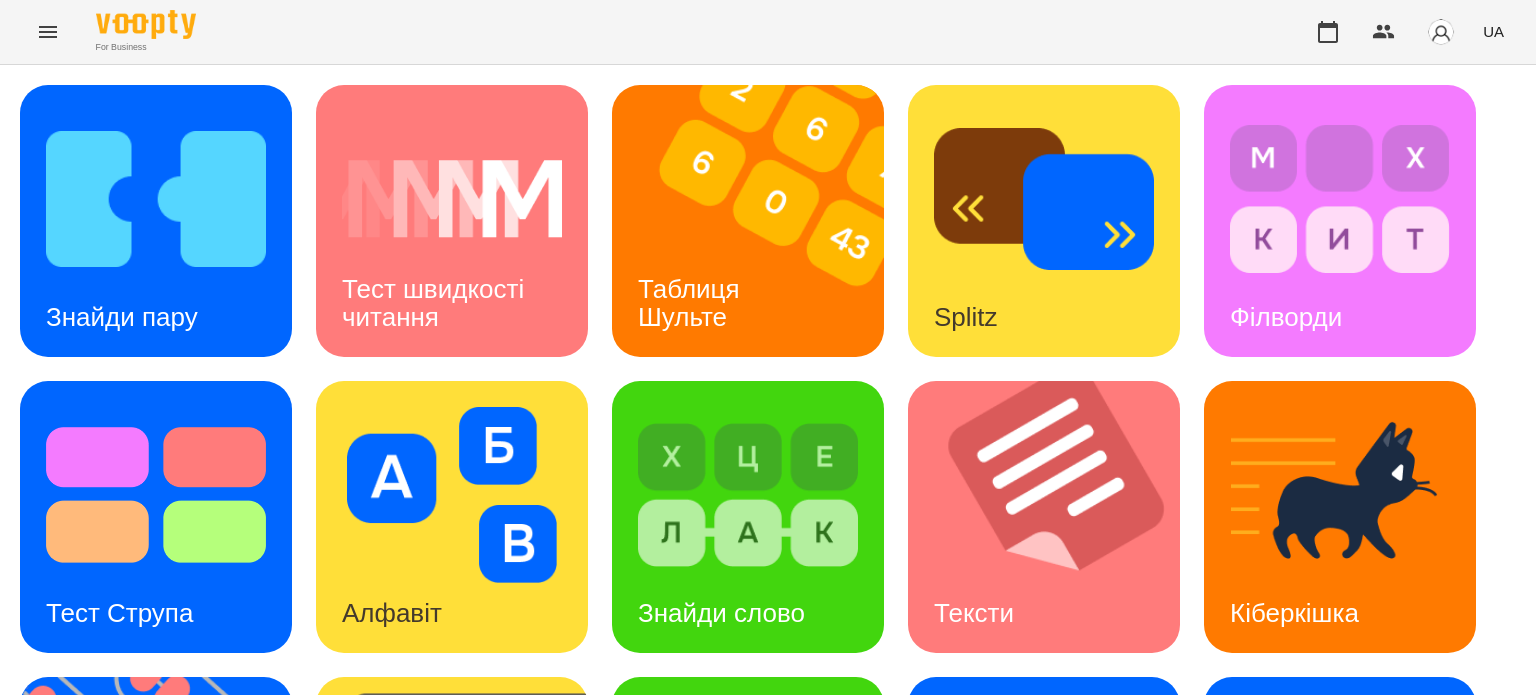 scroll, scrollTop: 68, scrollLeft: 0, axis: vertical 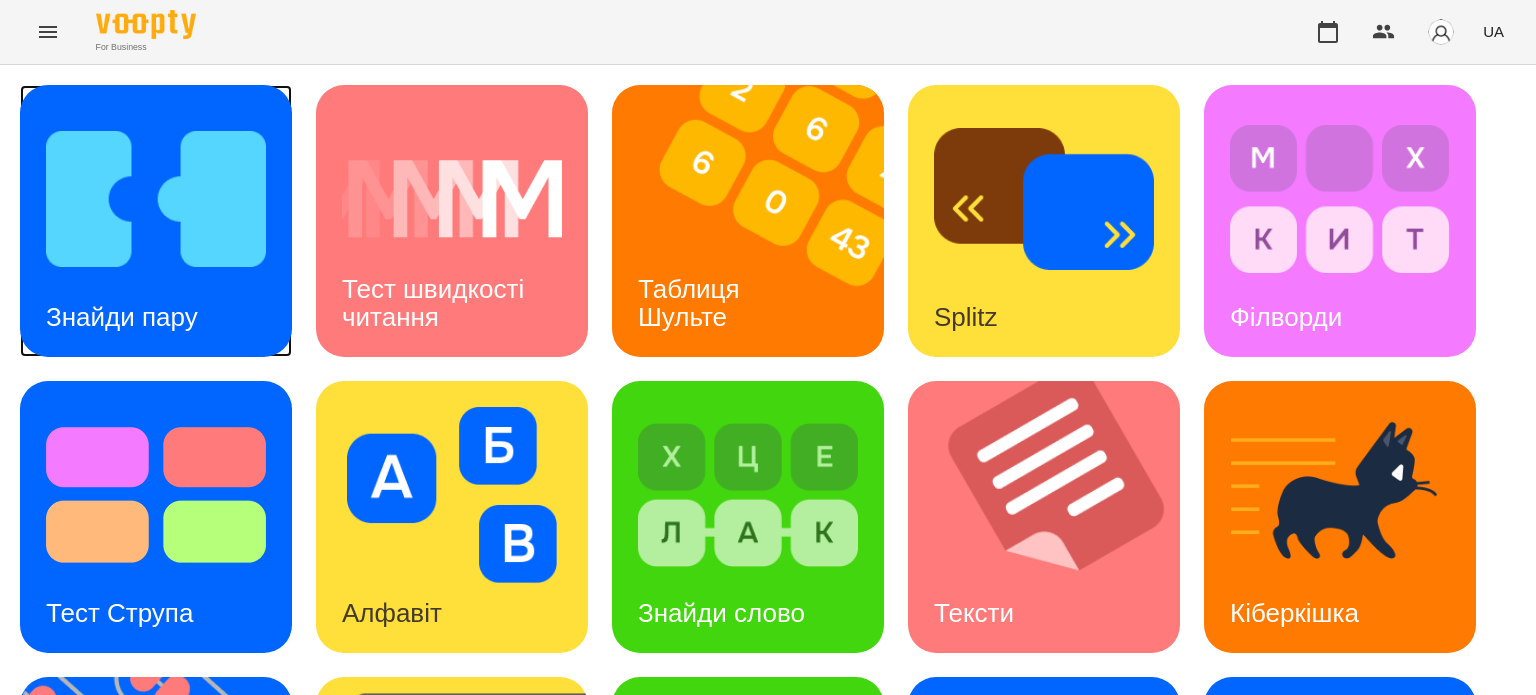 click on "Знайди пару" at bounding box center [122, 317] 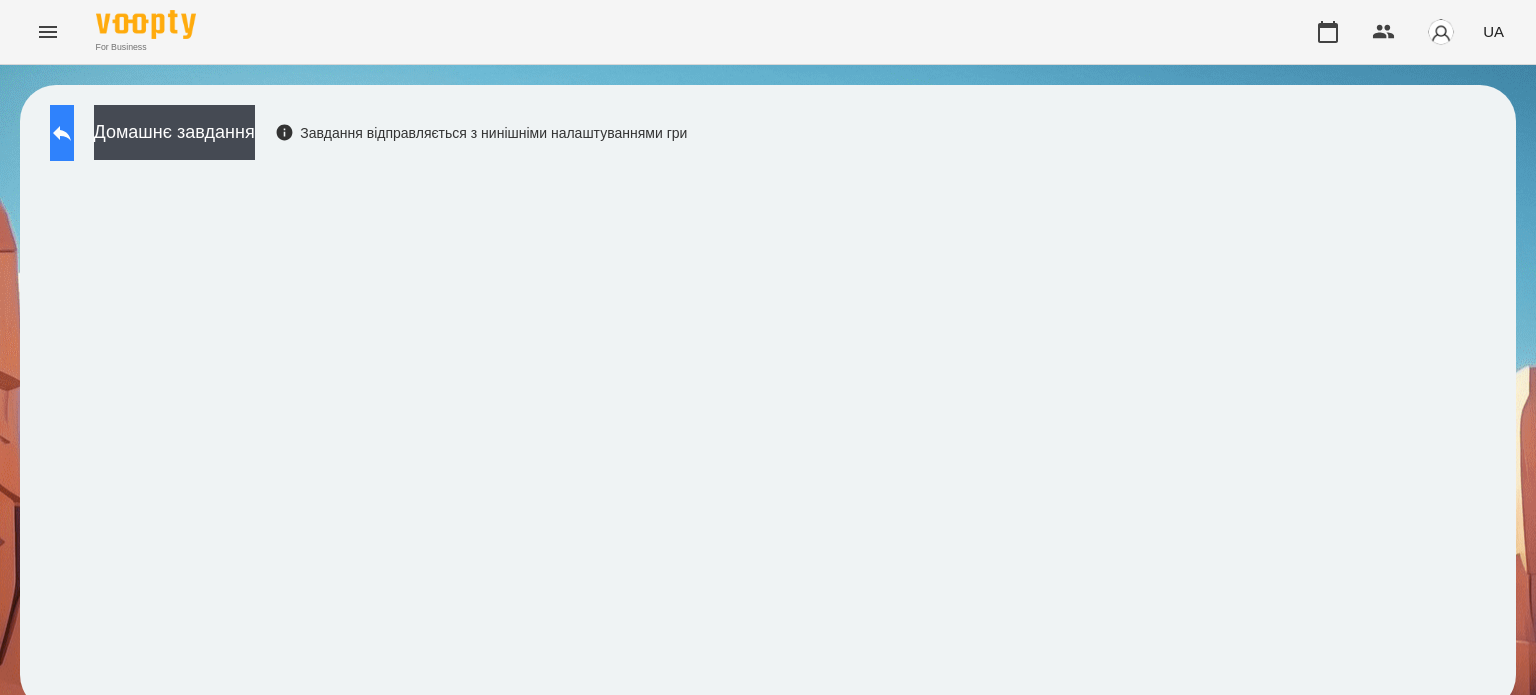 click 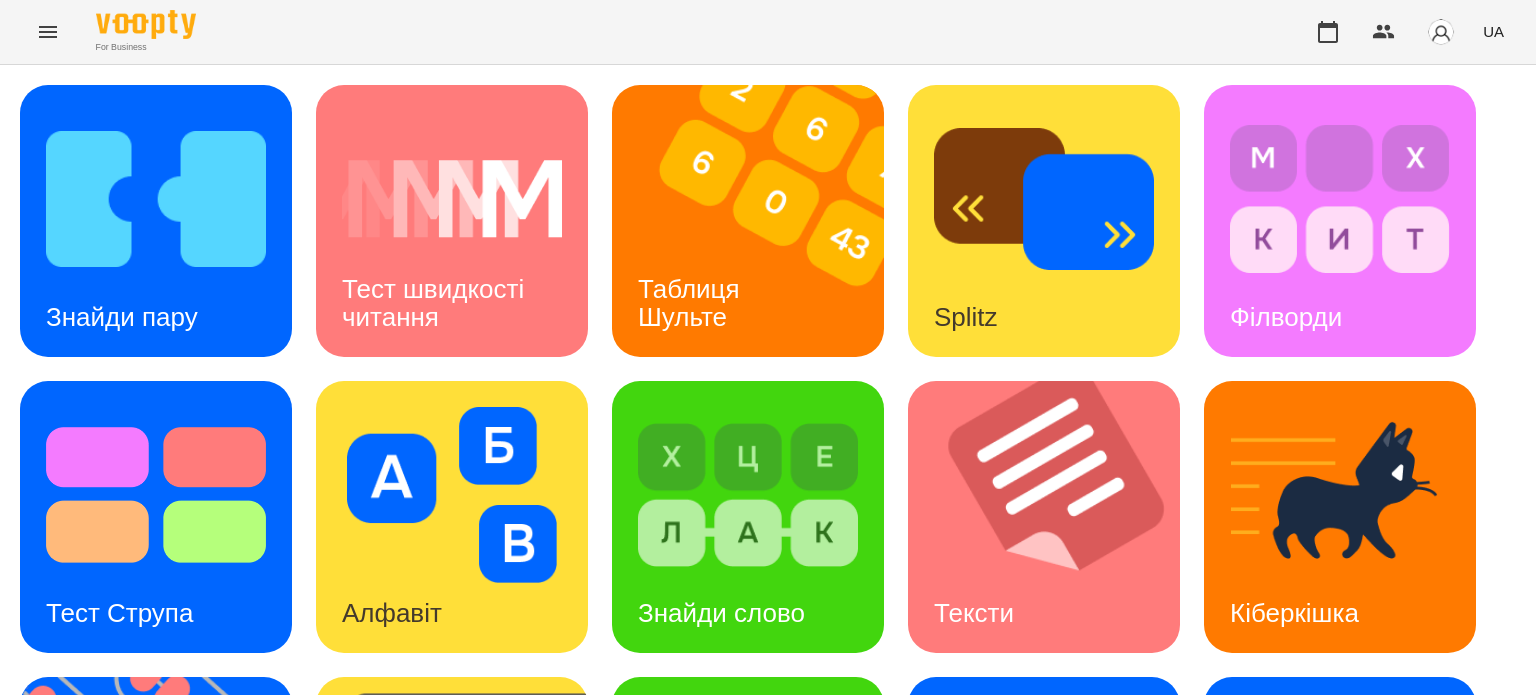 scroll, scrollTop: 351, scrollLeft: 0, axis: vertical 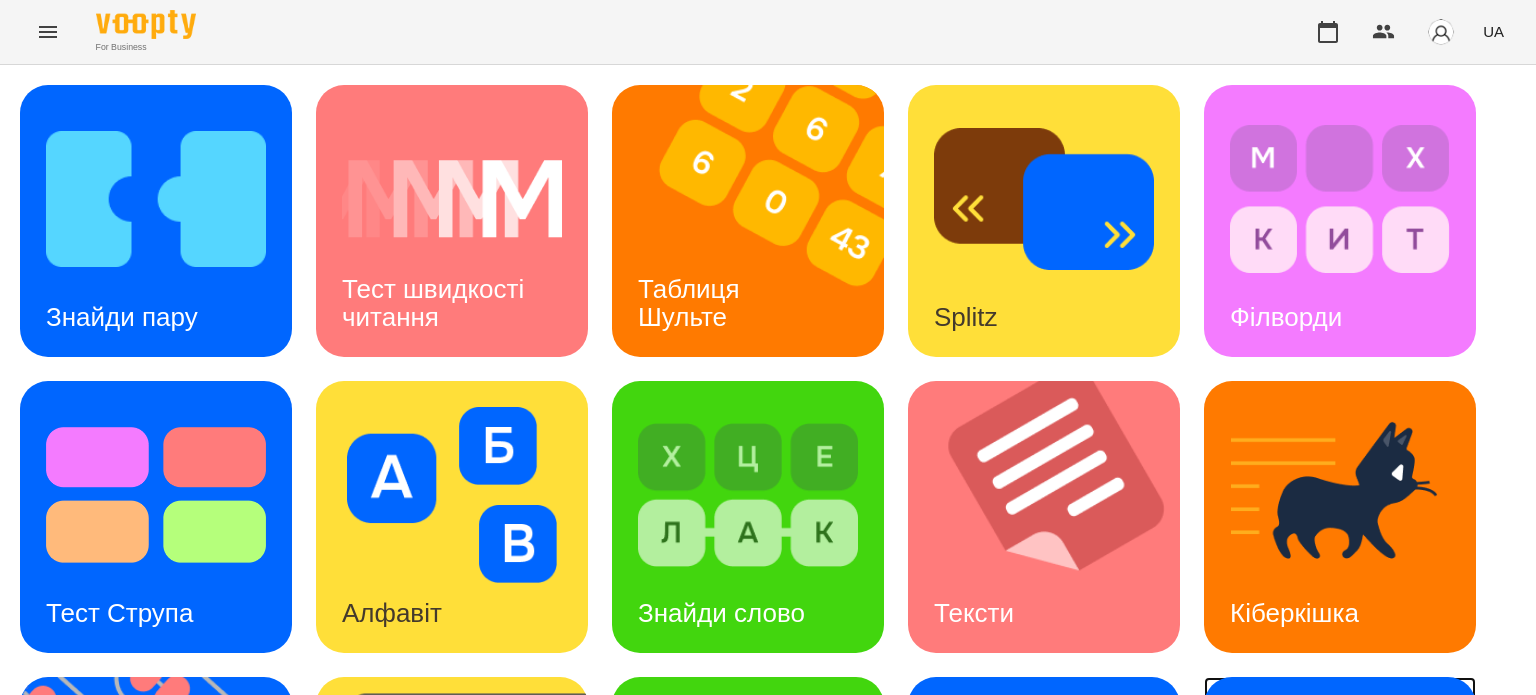 click on "Ментальний
рахунок" at bounding box center (1308, 894) 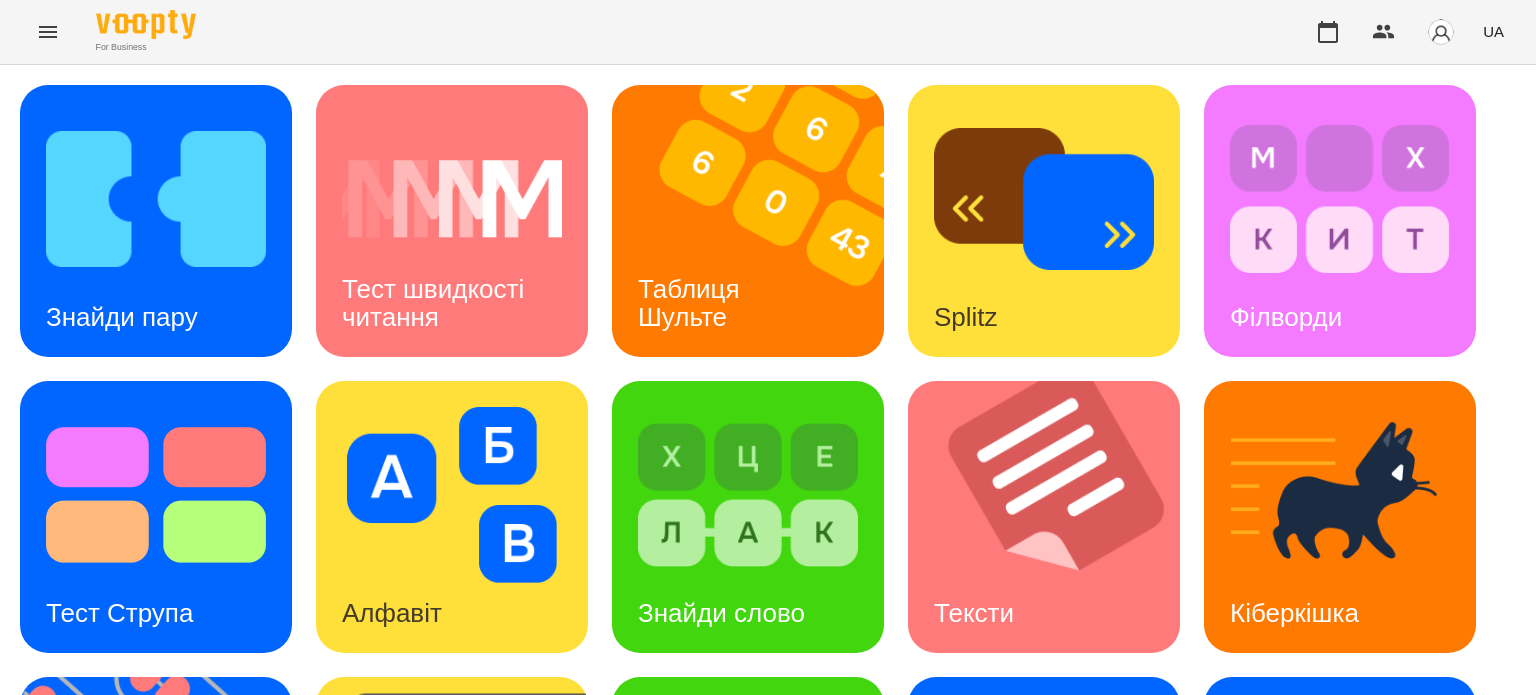scroll, scrollTop: 0, scrollLeft: 0, axis: both 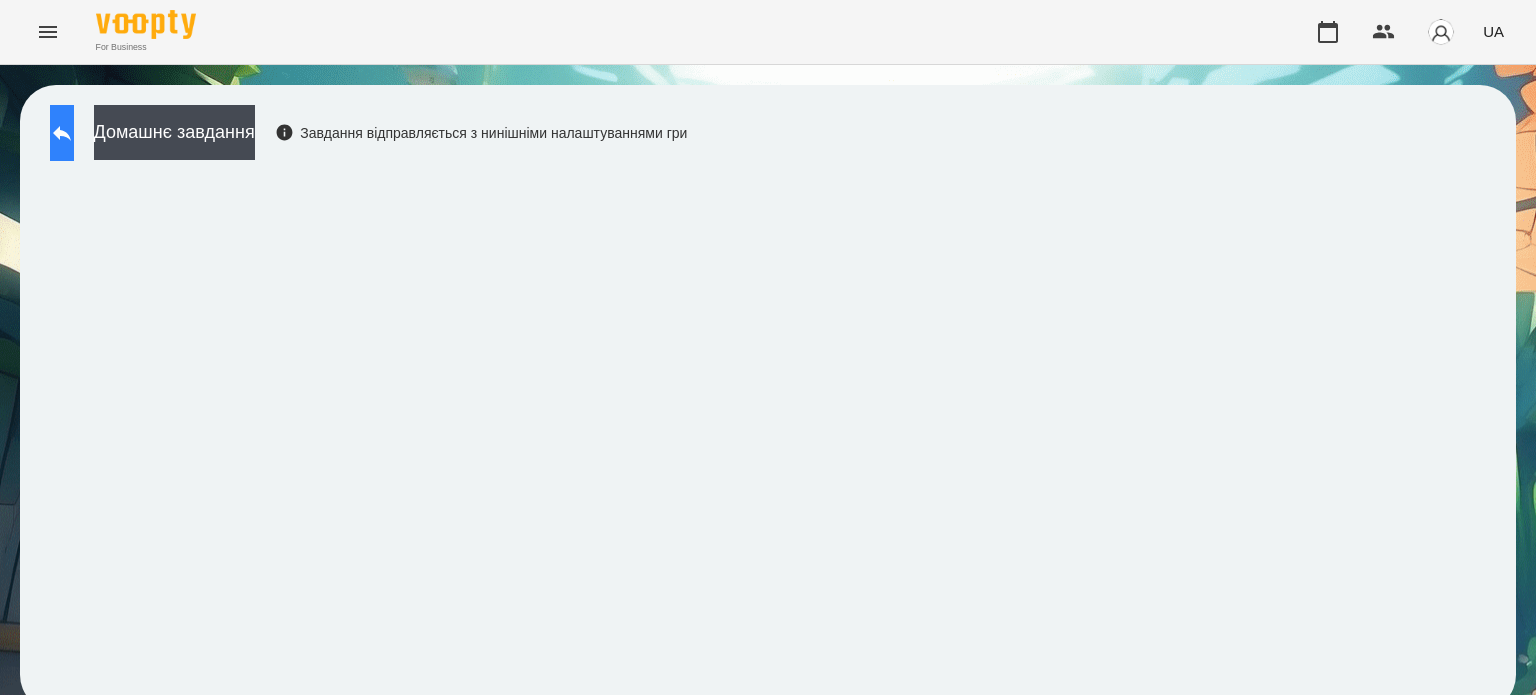 click 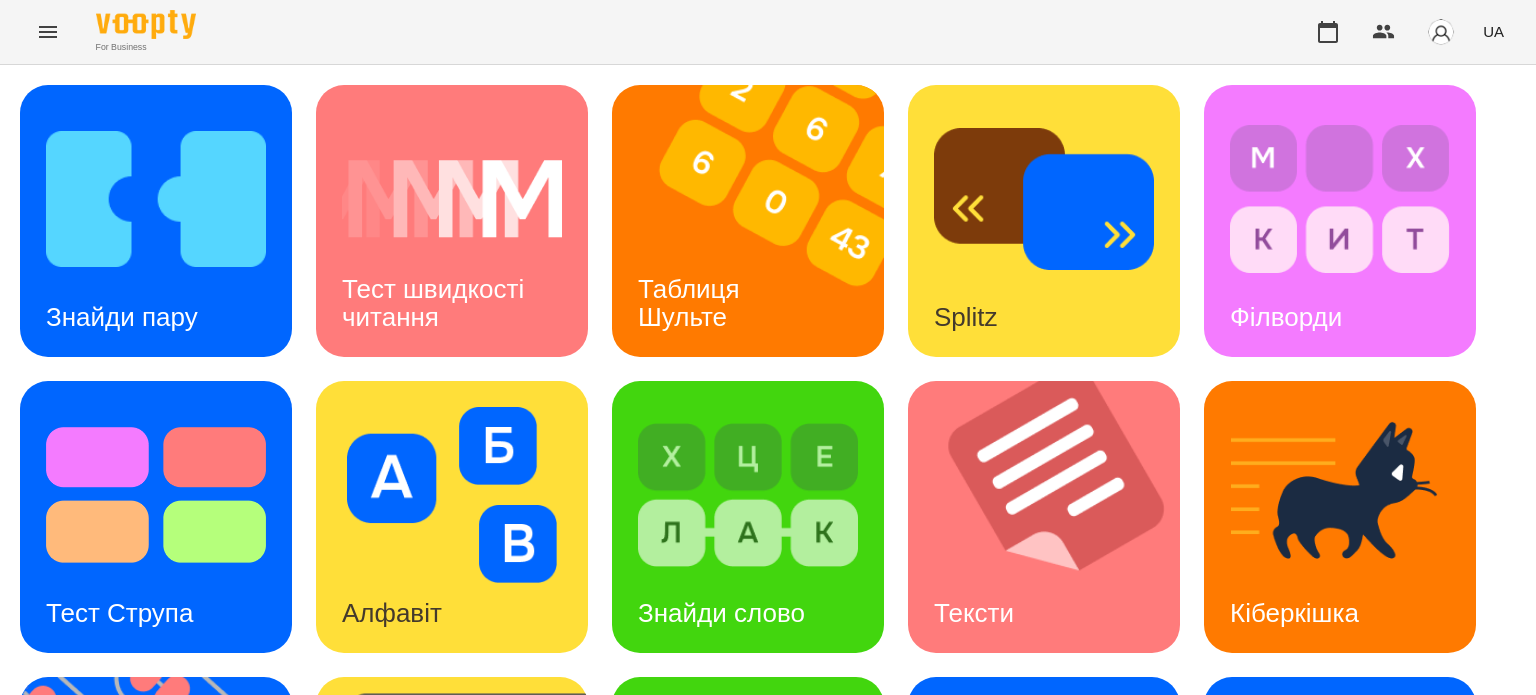 scroll, scrollTop: 412, scrollLeft: 0, axis: vertical 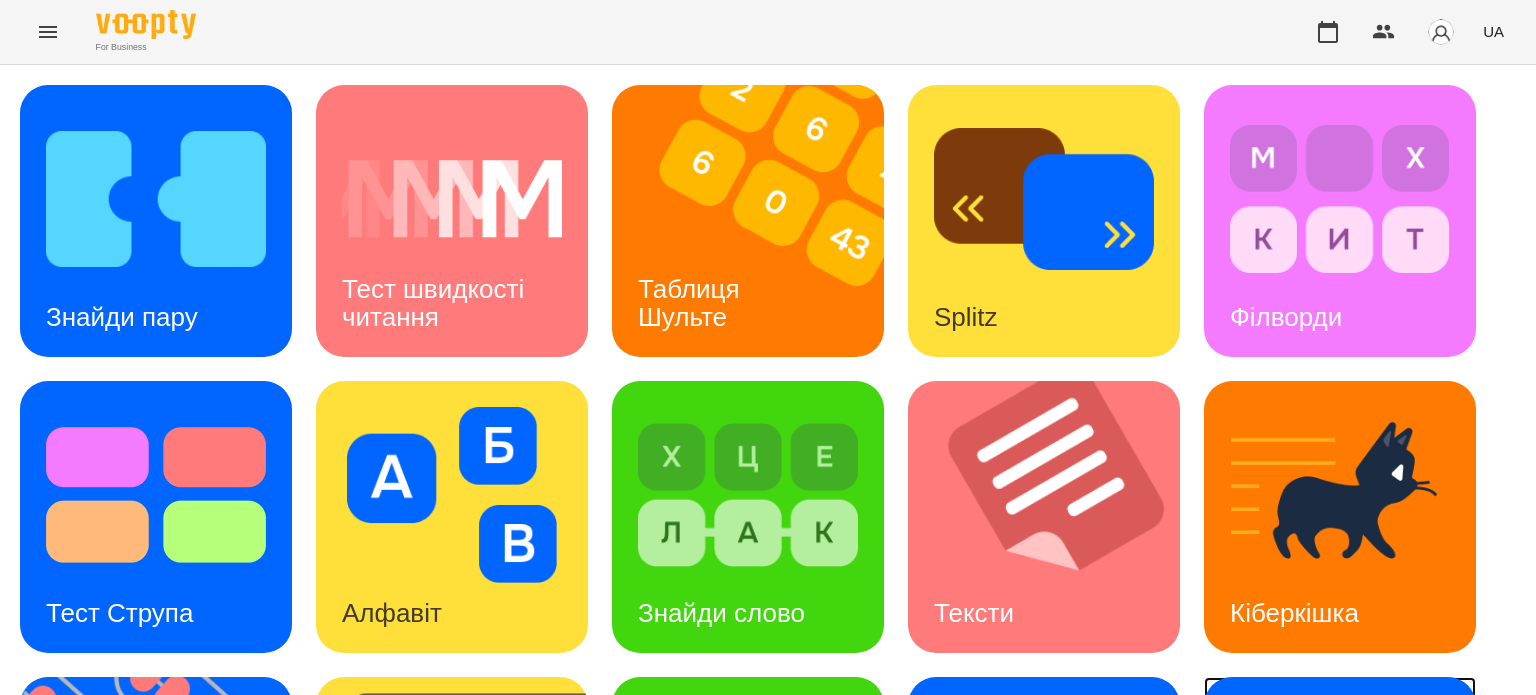 click on "Ментальний
рахунок" at bounding box center [1308, 895] 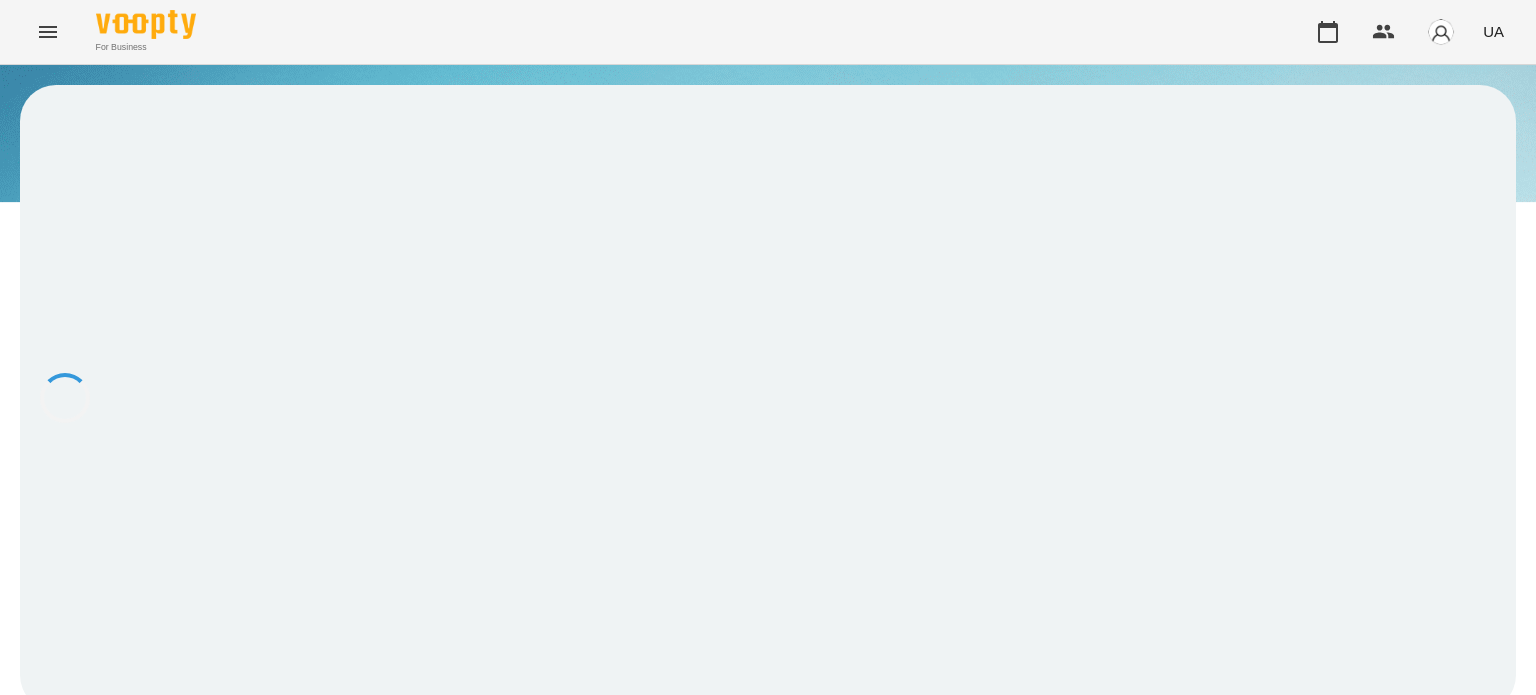 scroll, scrollTop: 0, scrollLeft: 0, axis: both 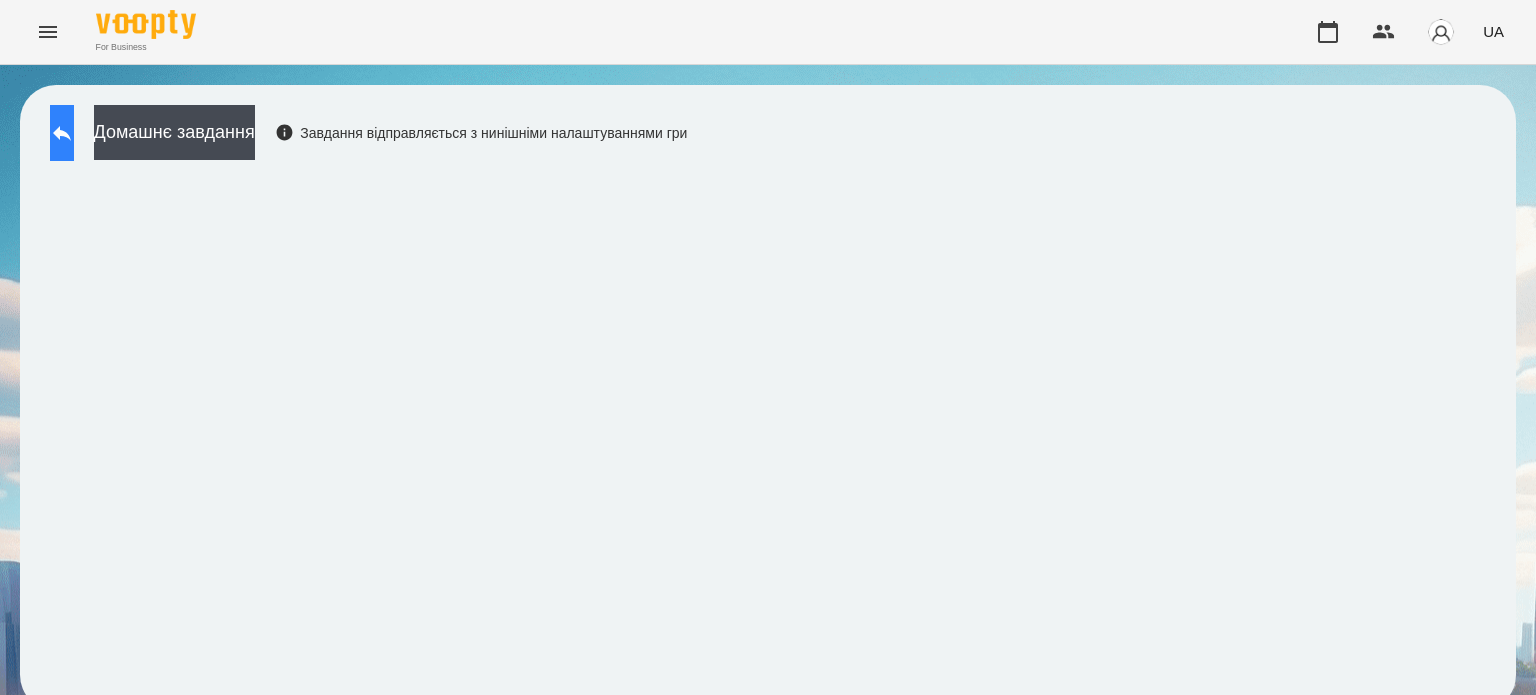 click 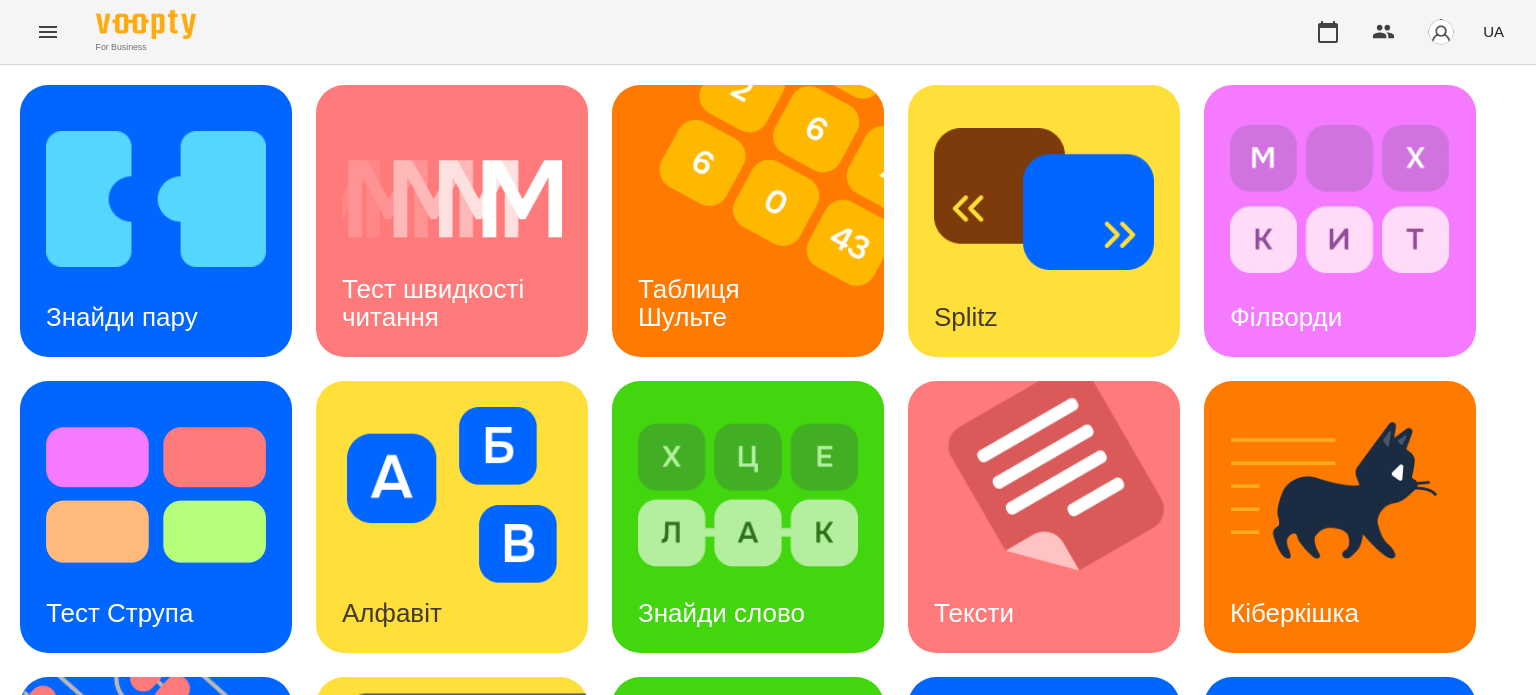 scroll, scrollTop: 81, scrollLeft: 0, axis: vertical 